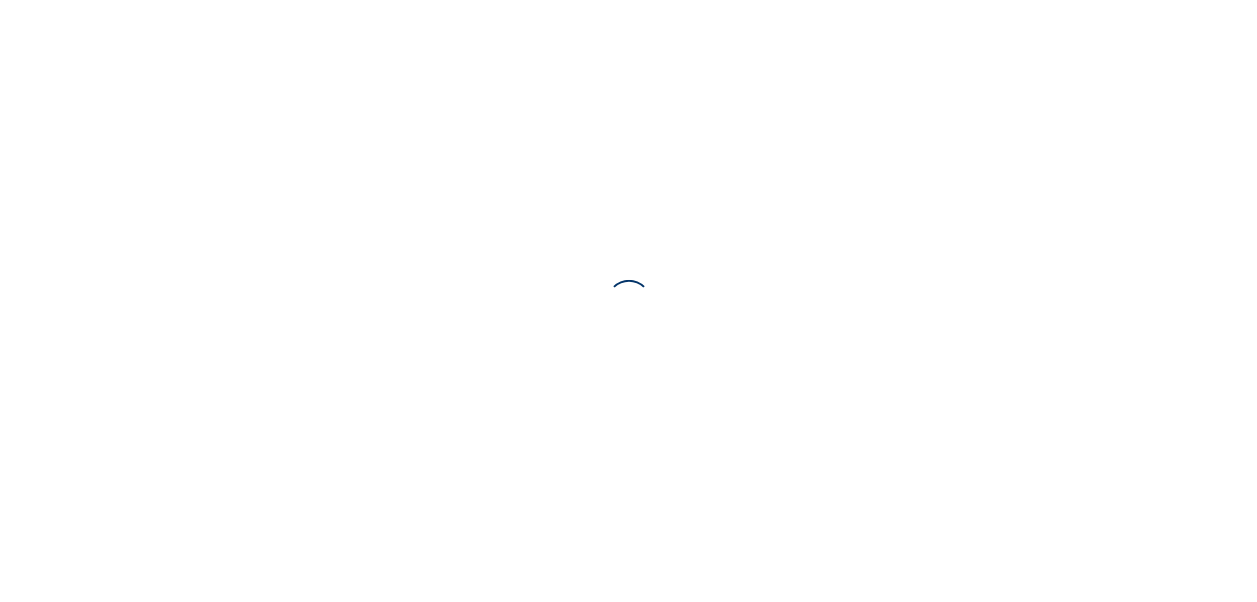 scroll, scrollTop: 0, scrollLeft: 0, axis: both 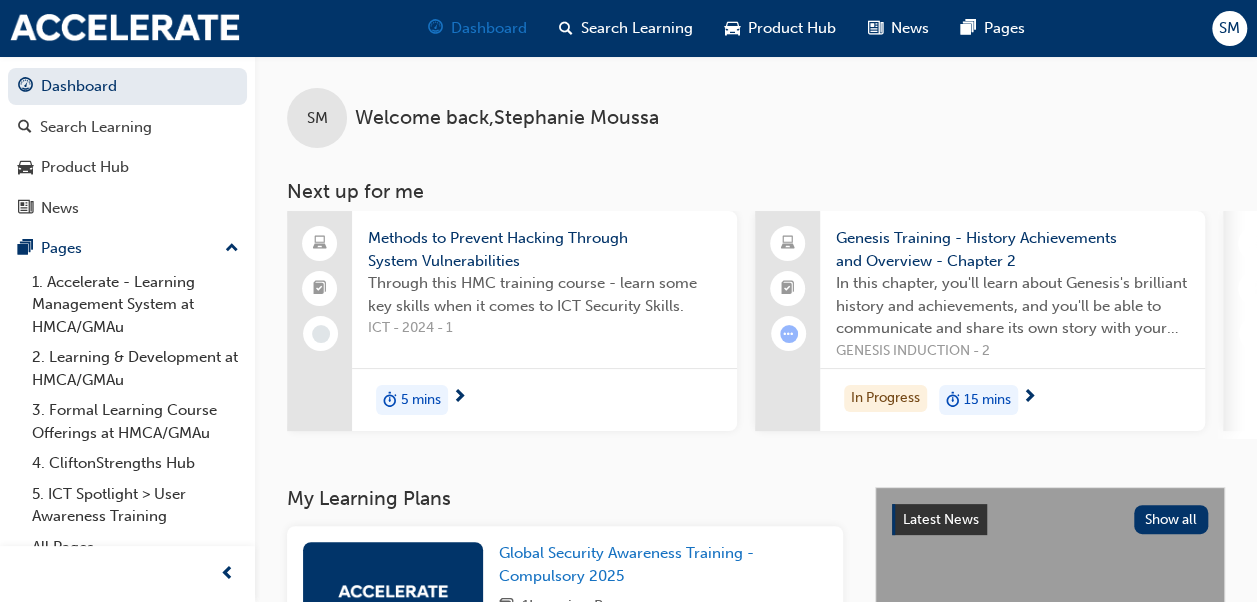 click on "Dashboard" at bounding box center [489, 28] 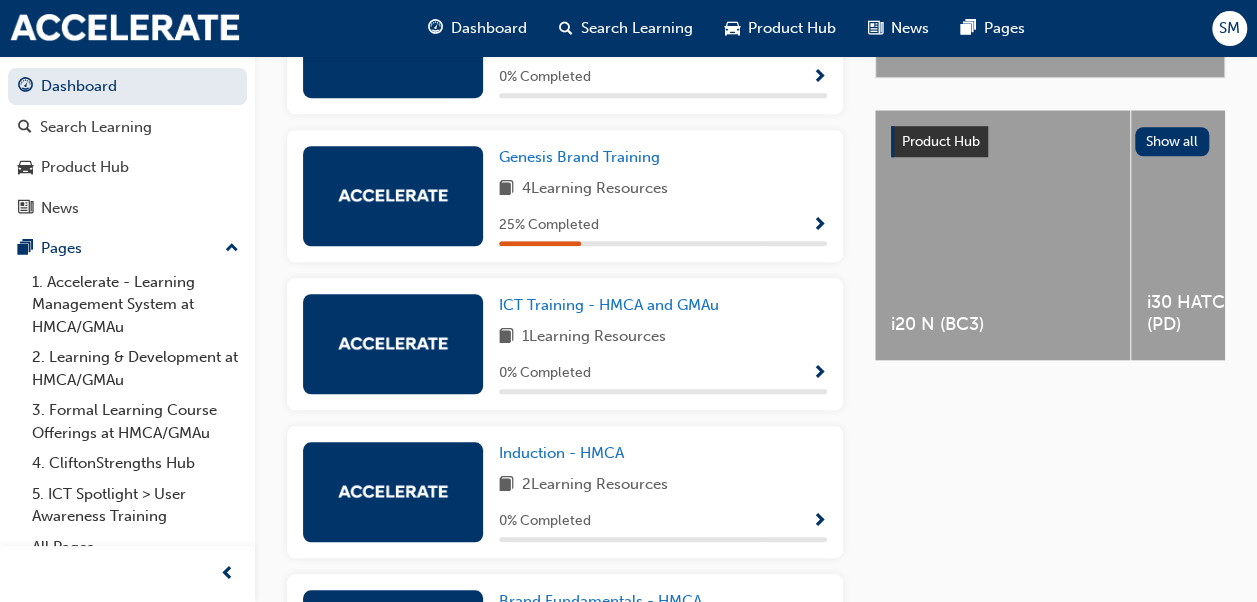 scroll, scrollTop: 709, scrollLeft: 0, axis: vertical 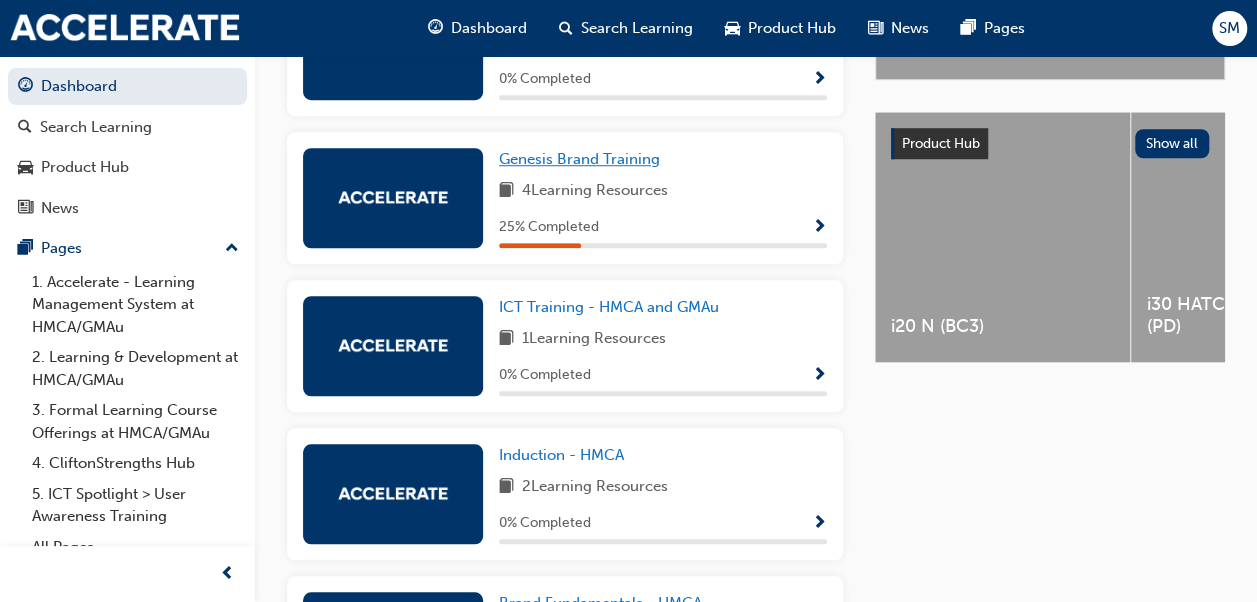 click on "Genesis Brand Training" at bounding box center (579, 159) 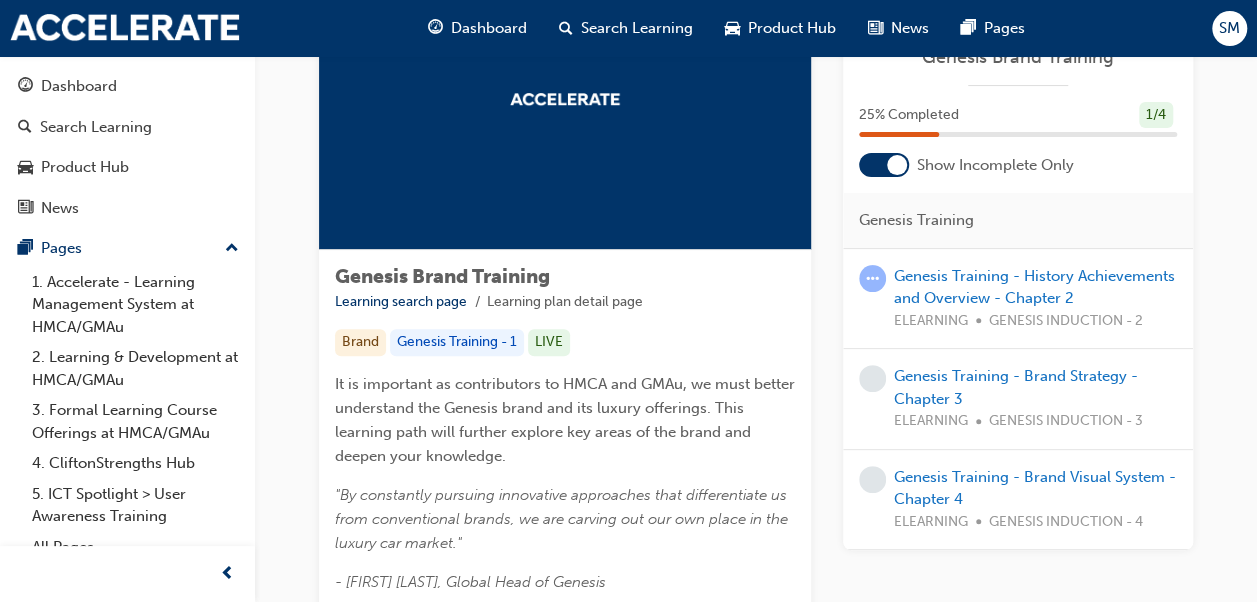 scroll, scrollTop: 161, scrollLeft: 0, axis: vertical 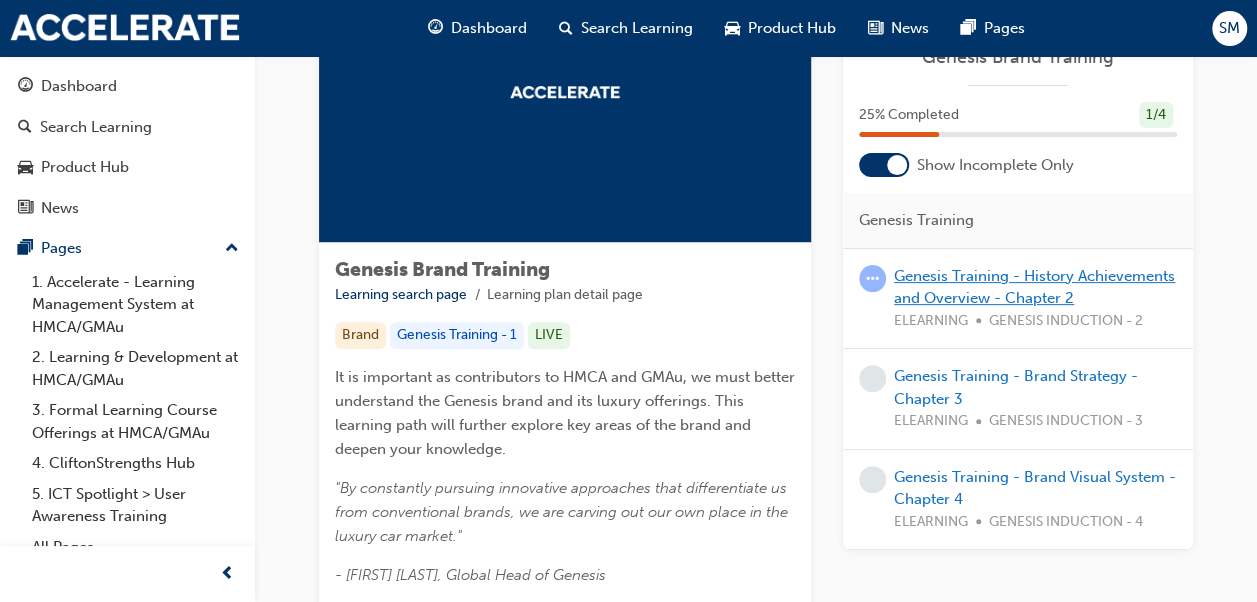click on "Genesis Training - History Achievements and Overview - Chapter 2" at bounding box center [1034, 287] 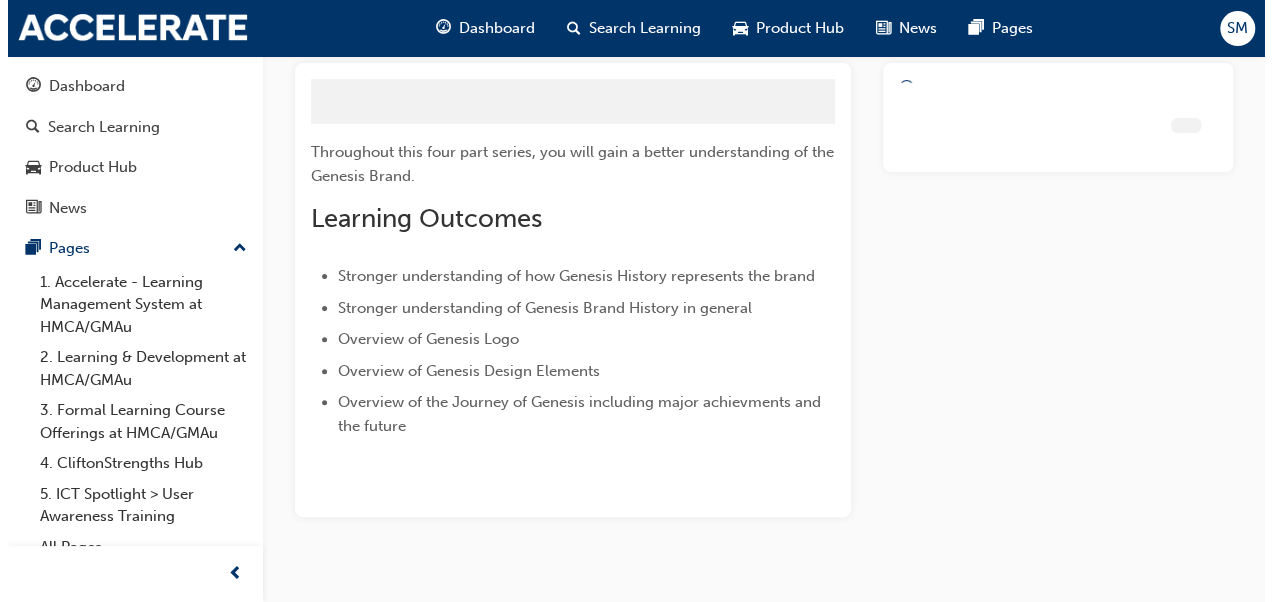 scroll, scrollTop: 0, scrollLeft: 0, axis: both 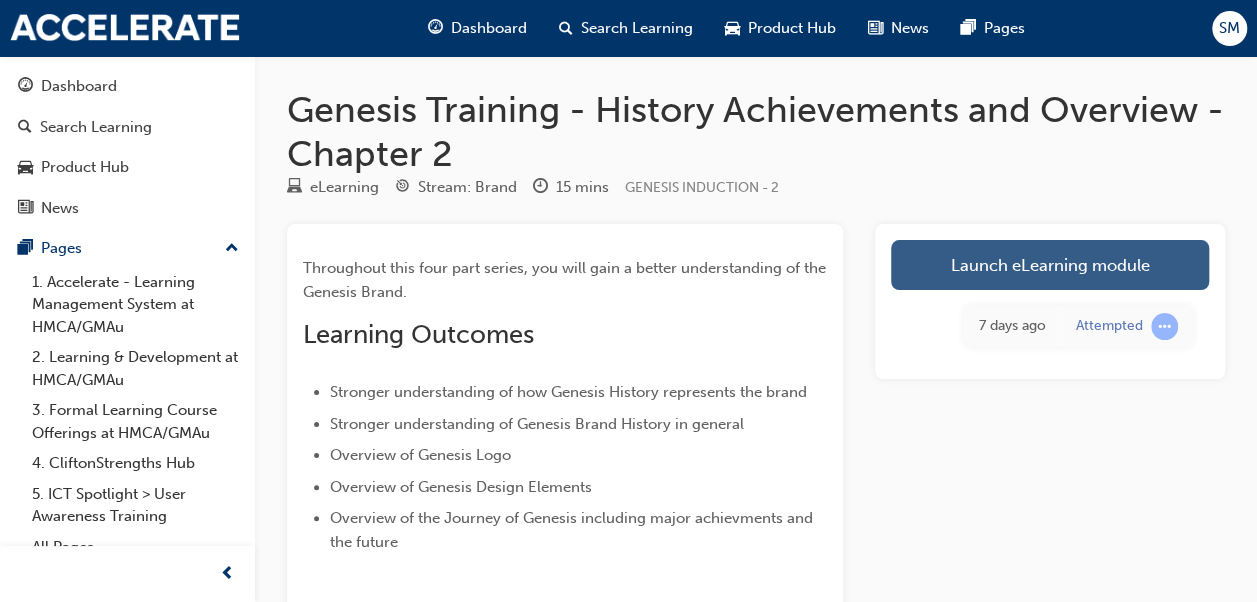 click on "Launch eLearning module" at bounding box center (1050, 265) 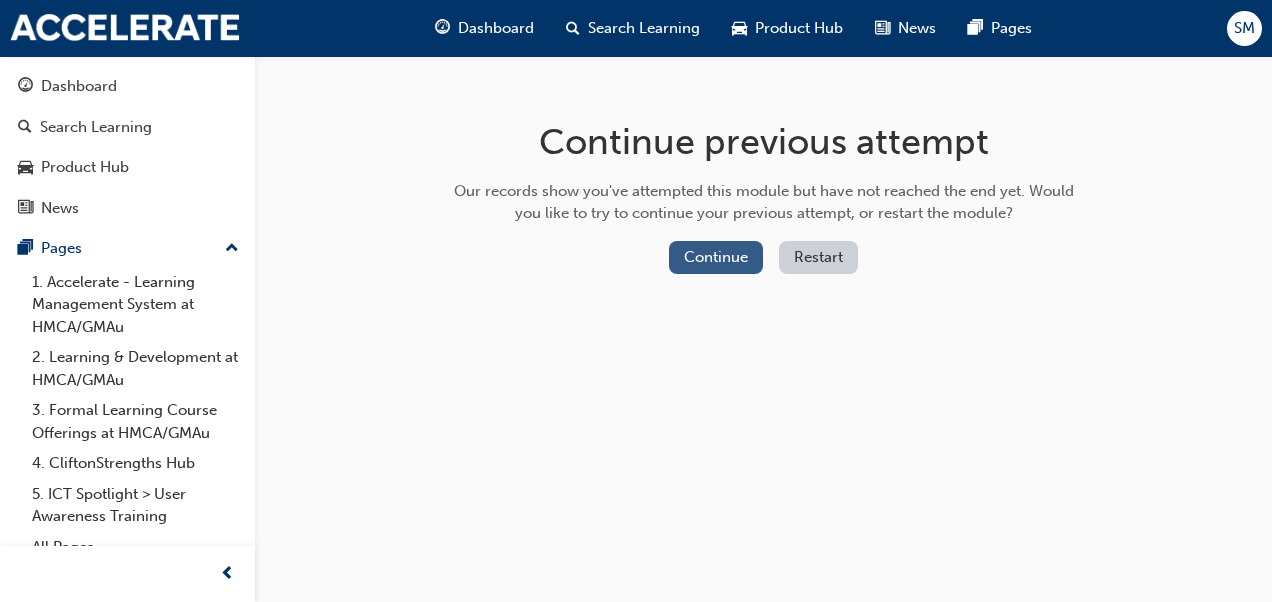 click on "Continue" at bounding box center (716, 257) 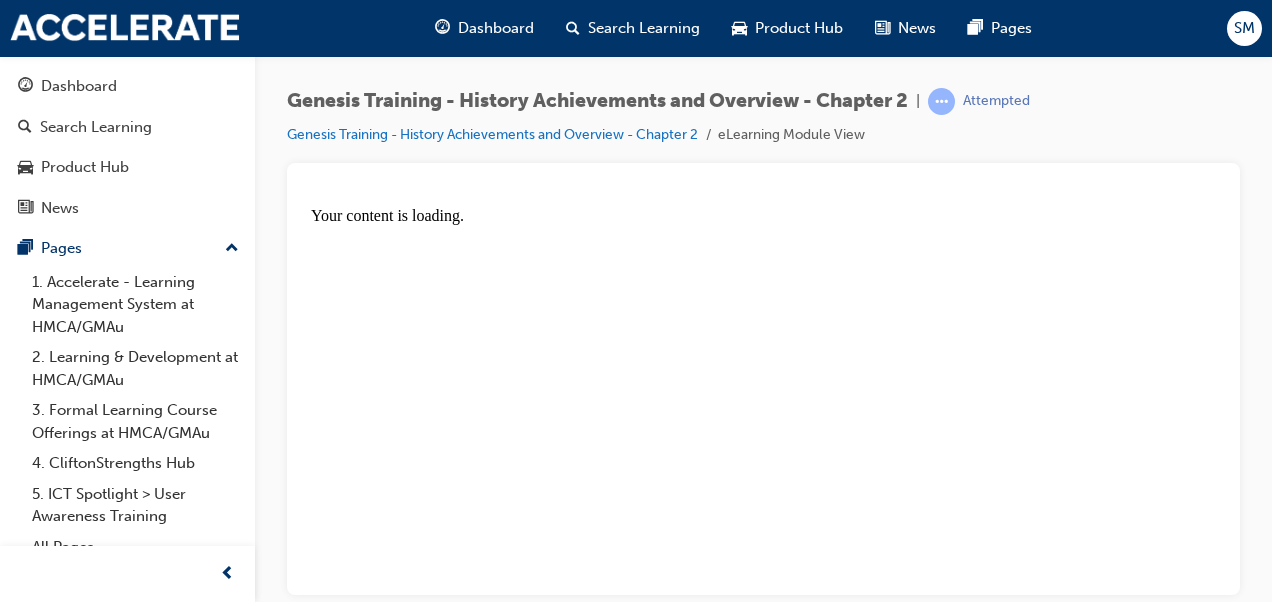 scroll, scrollTop: 0, scrollLeft: 0, axis: both 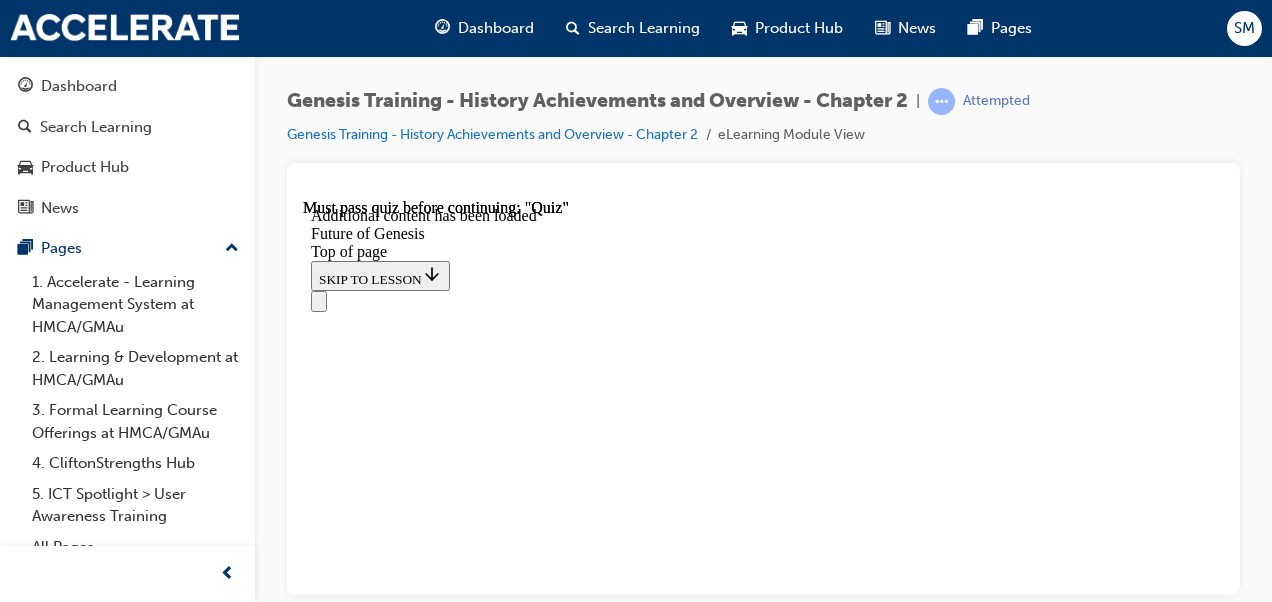 click at bounding box center (359, 7874) 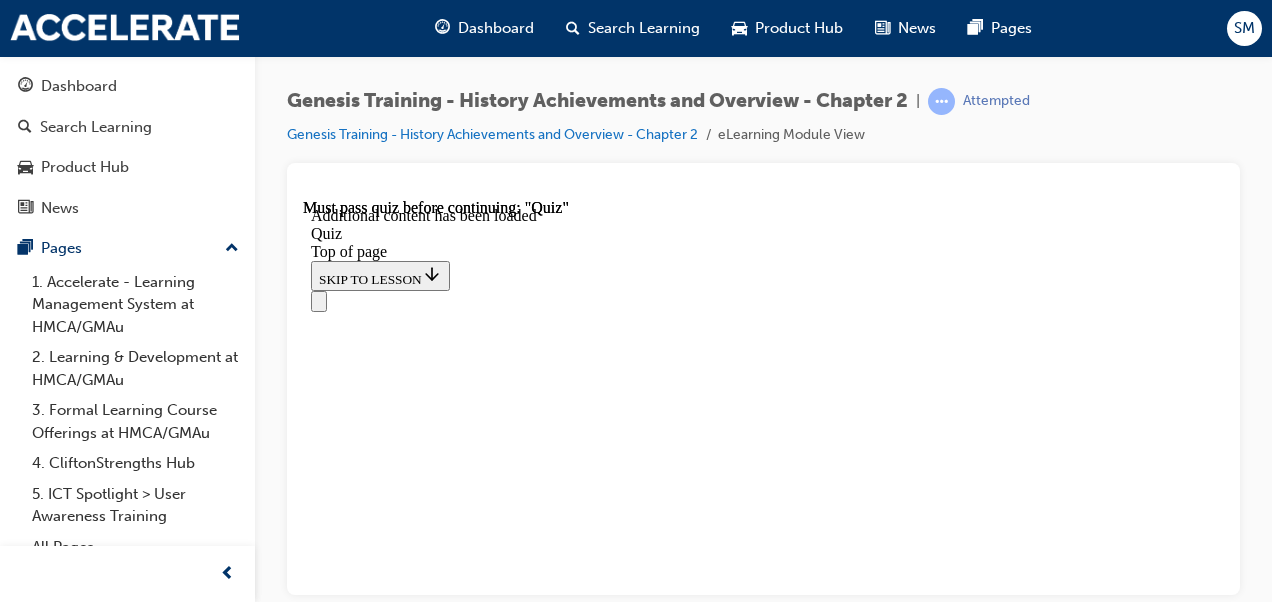 scroll, scrollTop: 0, scrollLeft: 0, axis: both 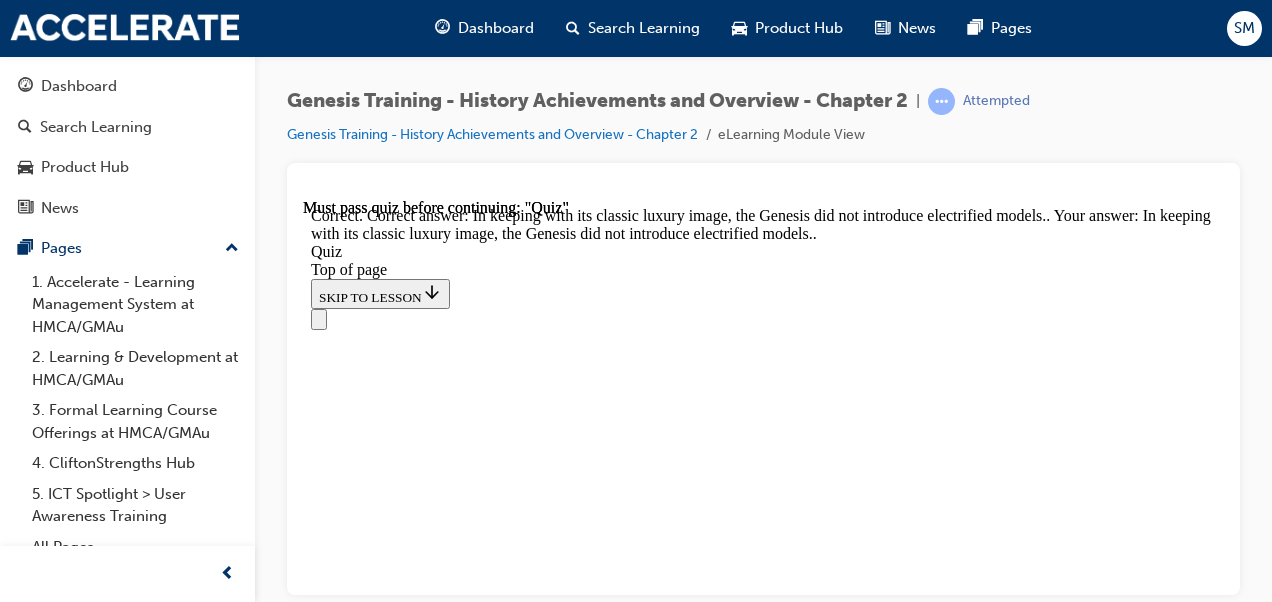 click on "NEXT" at bounding box center [337, 13811] 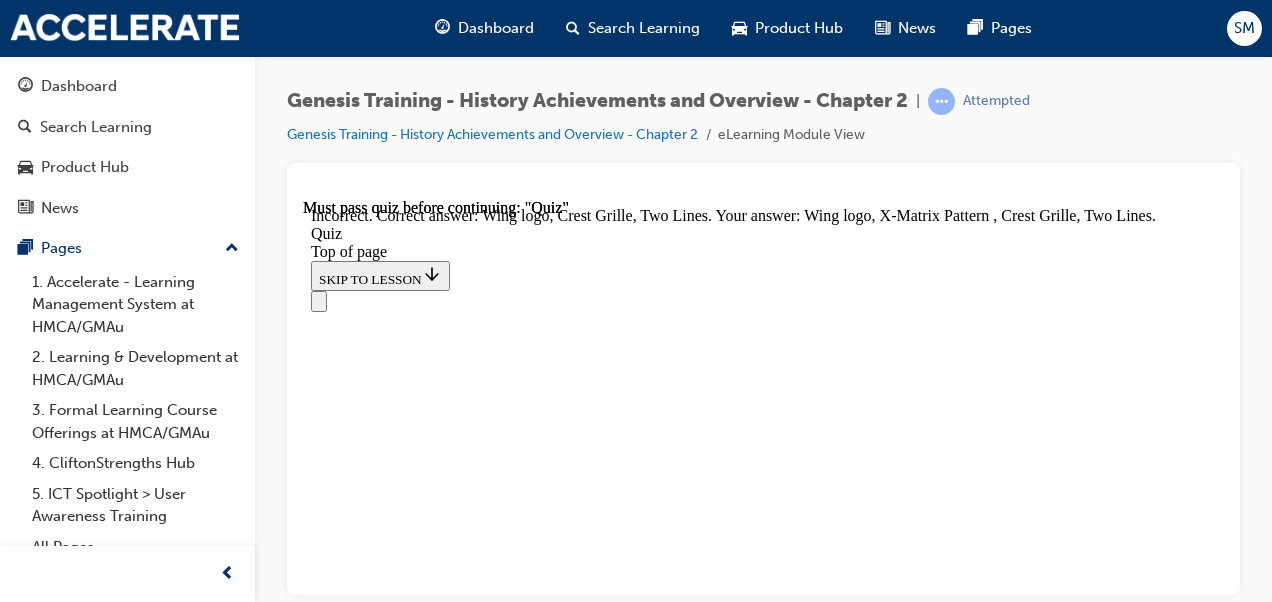 click on "NEXT" at bounding box center (337, 16777) 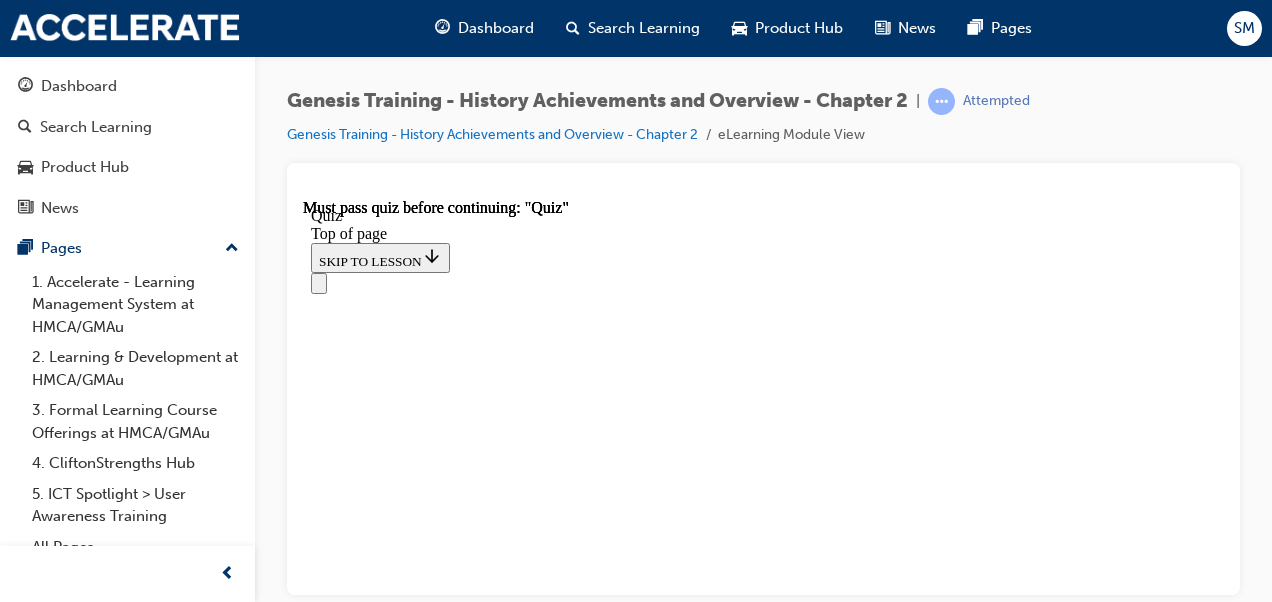 scroll, scrollTop: 686, scrollLeft: 0, axis: vertical 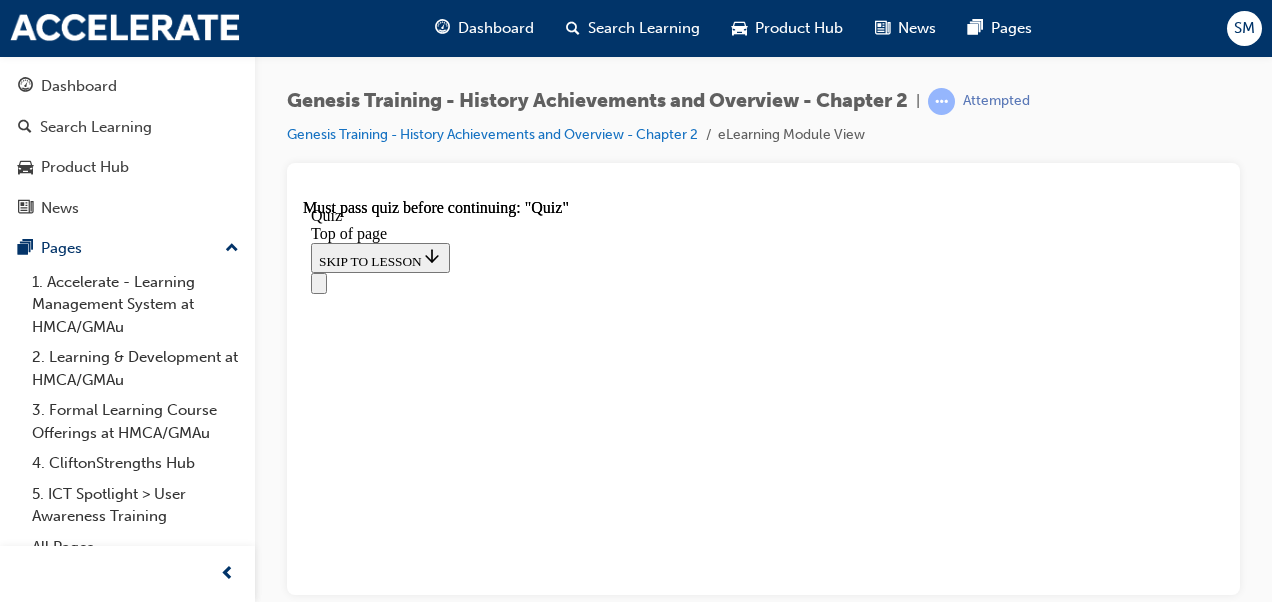 click on "TAKE AGAIN" at bounding box center [359, 6930] 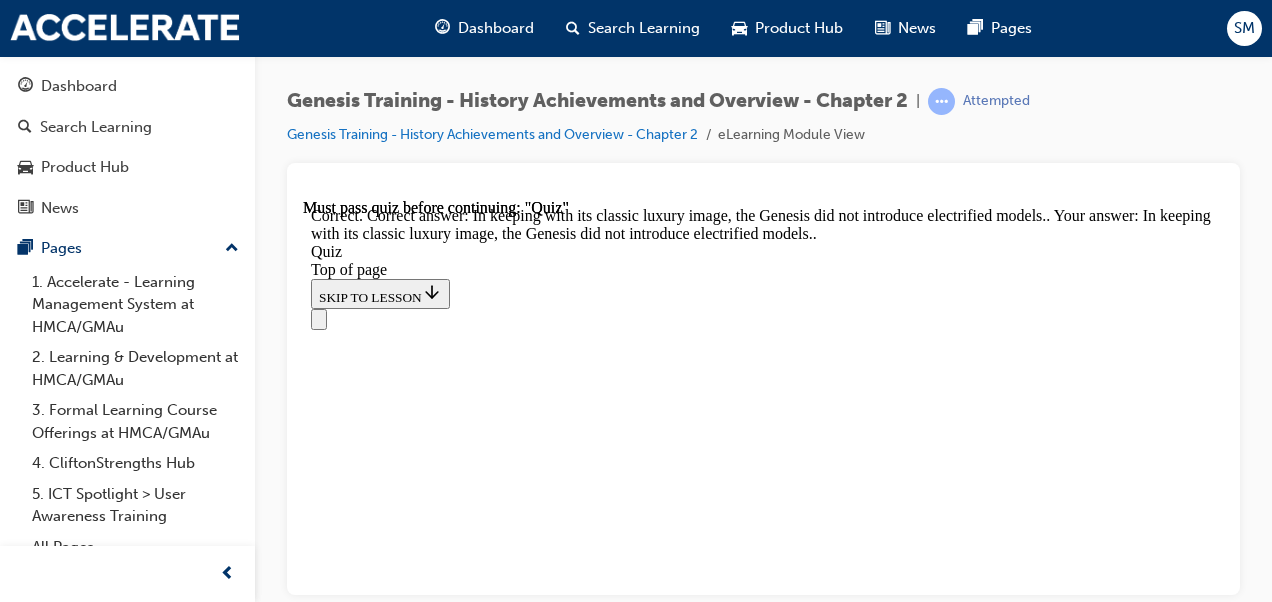 click on "NEXT" at bounding box center [337, 13811] 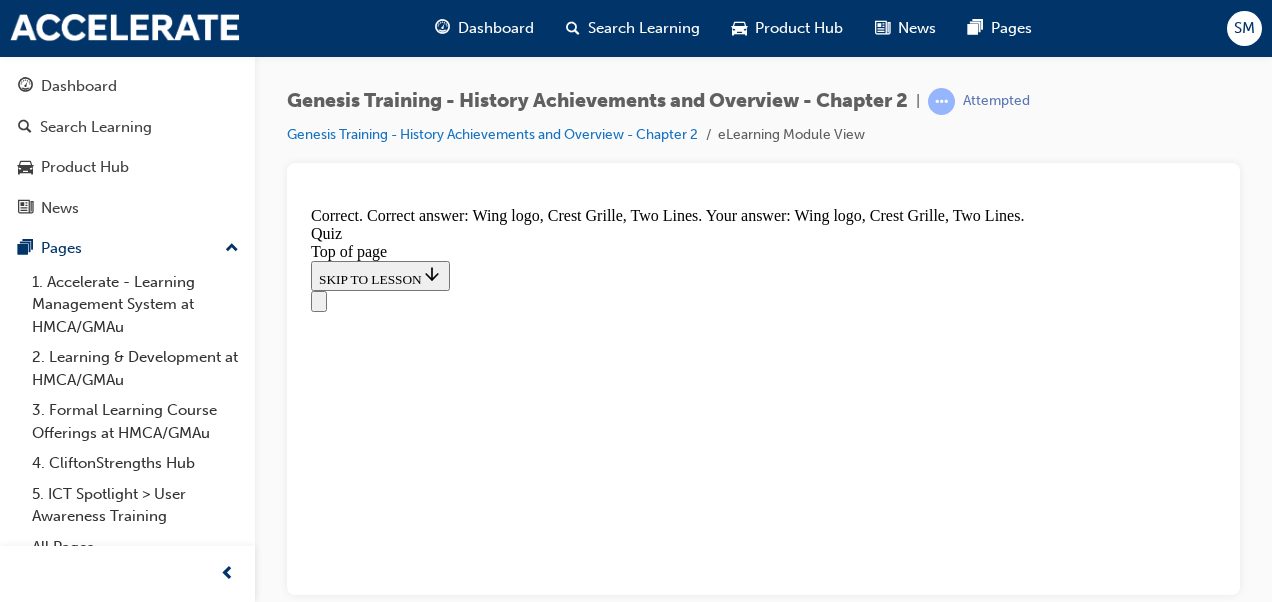 scroll, scrollTop: 678, scrollLeft: 0, axis: vertical 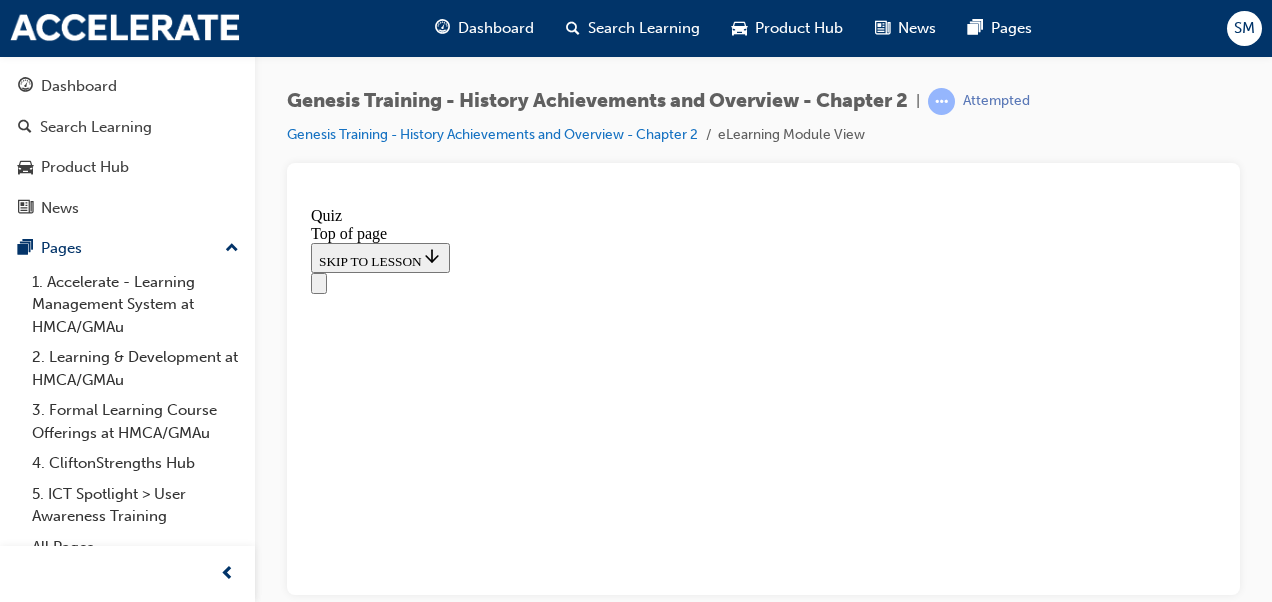 click on "Lesson 10 - Let’s Think about it" at bounding box center [763, 11366] 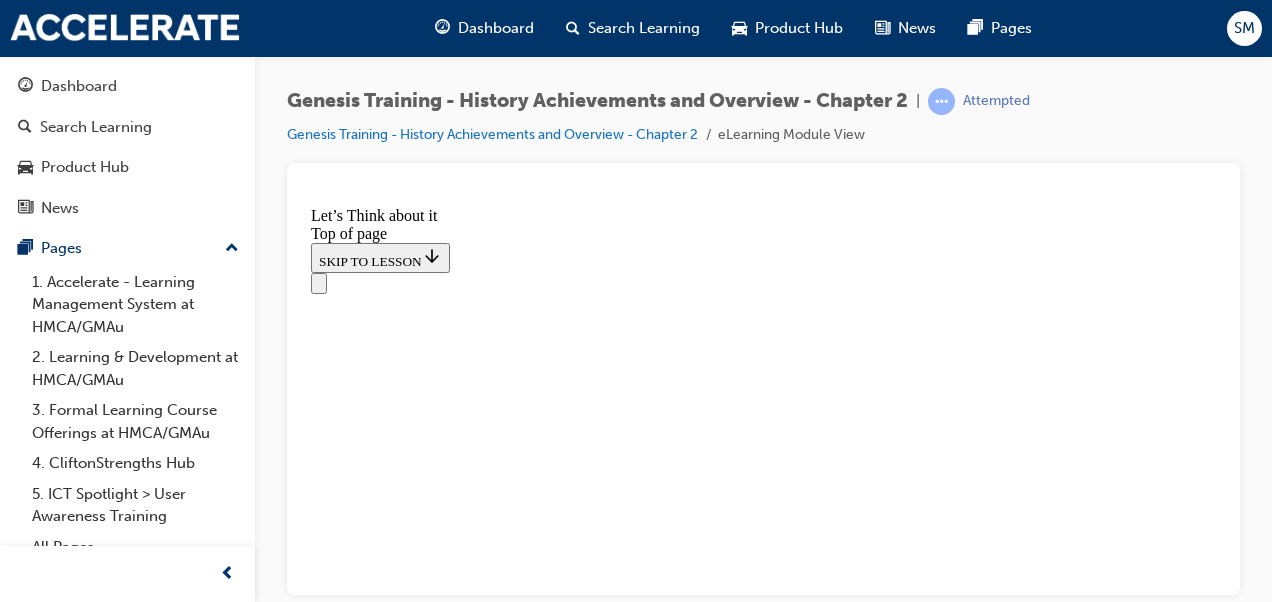 scroll, scrollTop: 0, scrollLeft: 0, axis: both 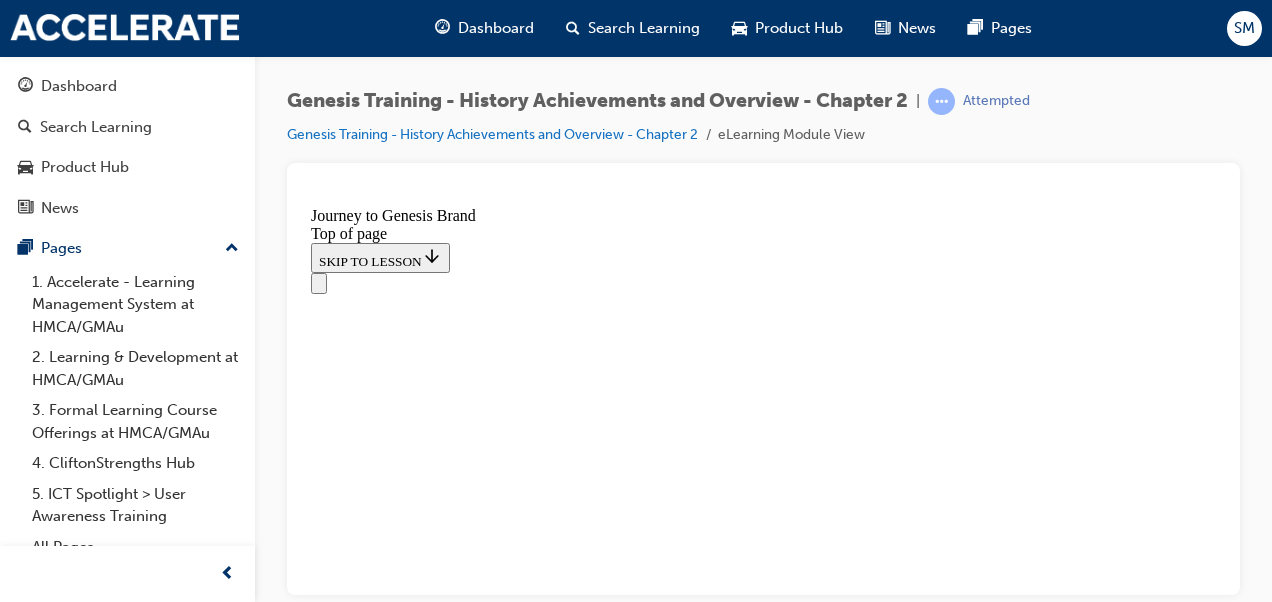 click at bounding box center [763, 7156] 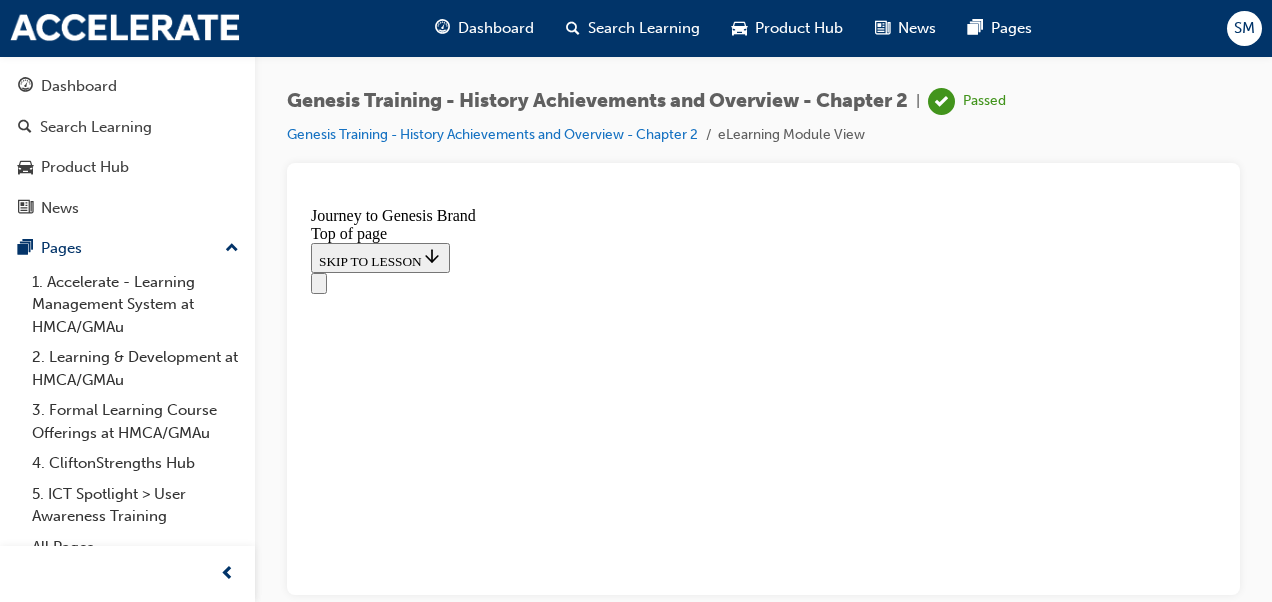 scroll, scrollTop: 1170, scrollLeft: 0, axis: vertical 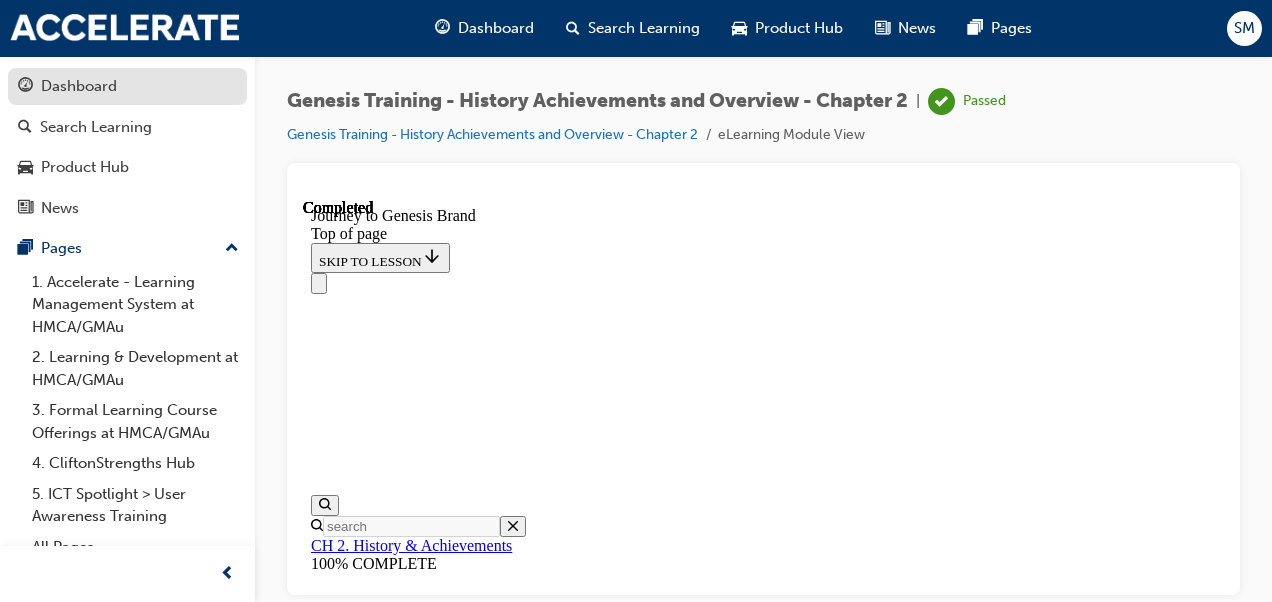 click on "Dashboard" at bounding box center (127, 86) 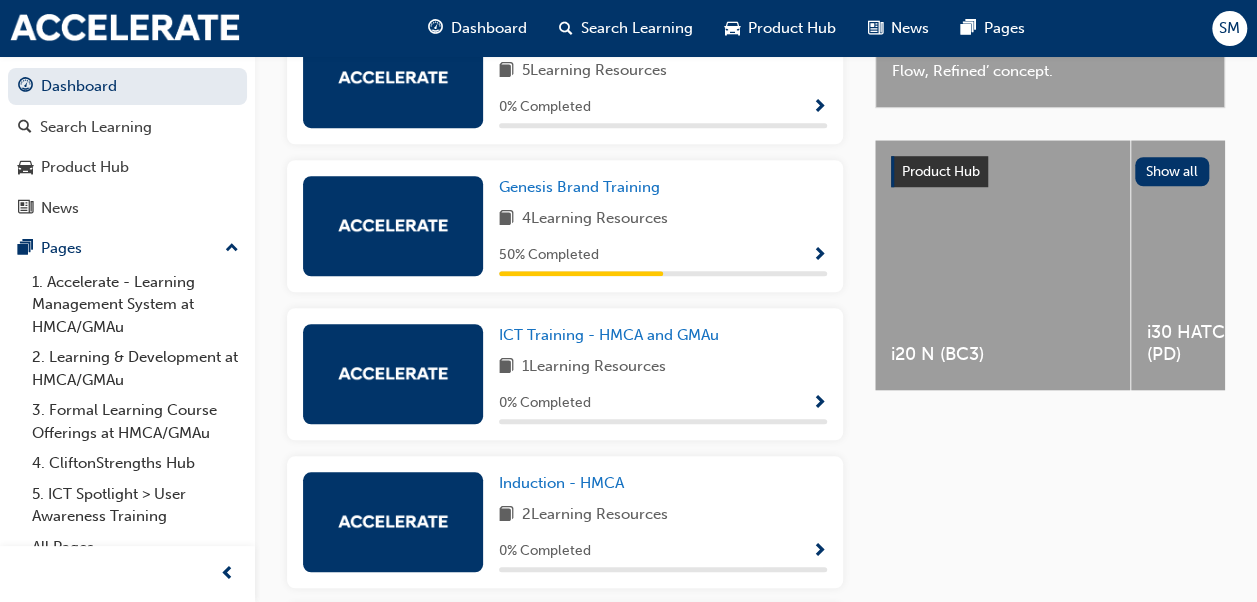 scroll, scrollTop: 687, scrollLeft: 0, axis: vertical 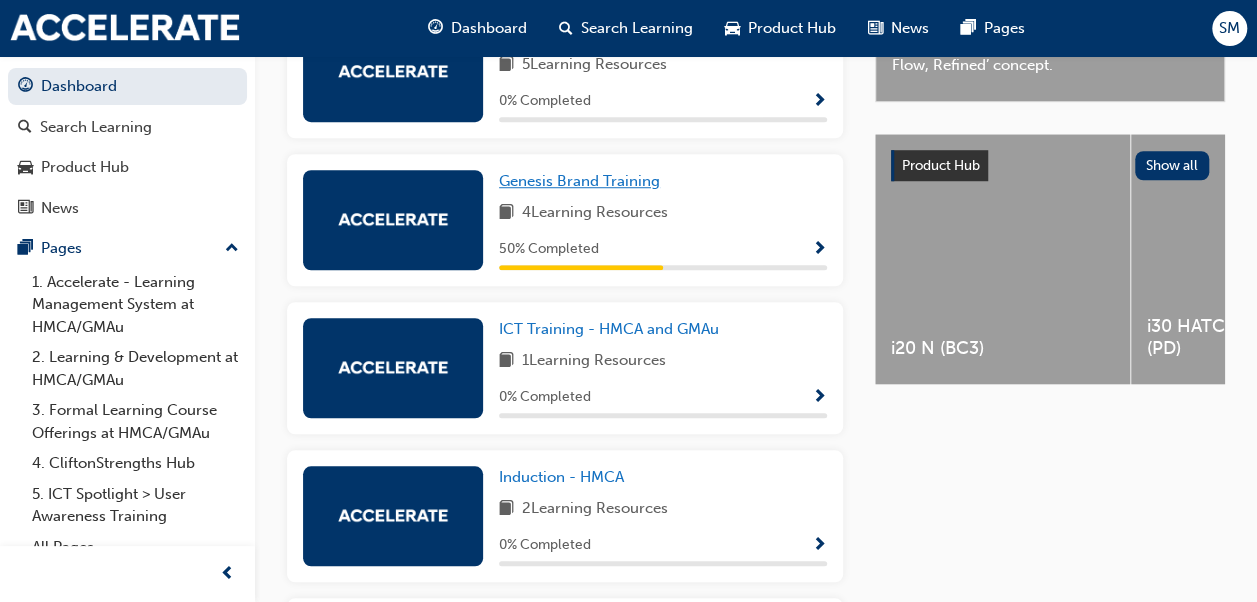 click on "Genesis Brand Training" at bounding box center (579, 181) 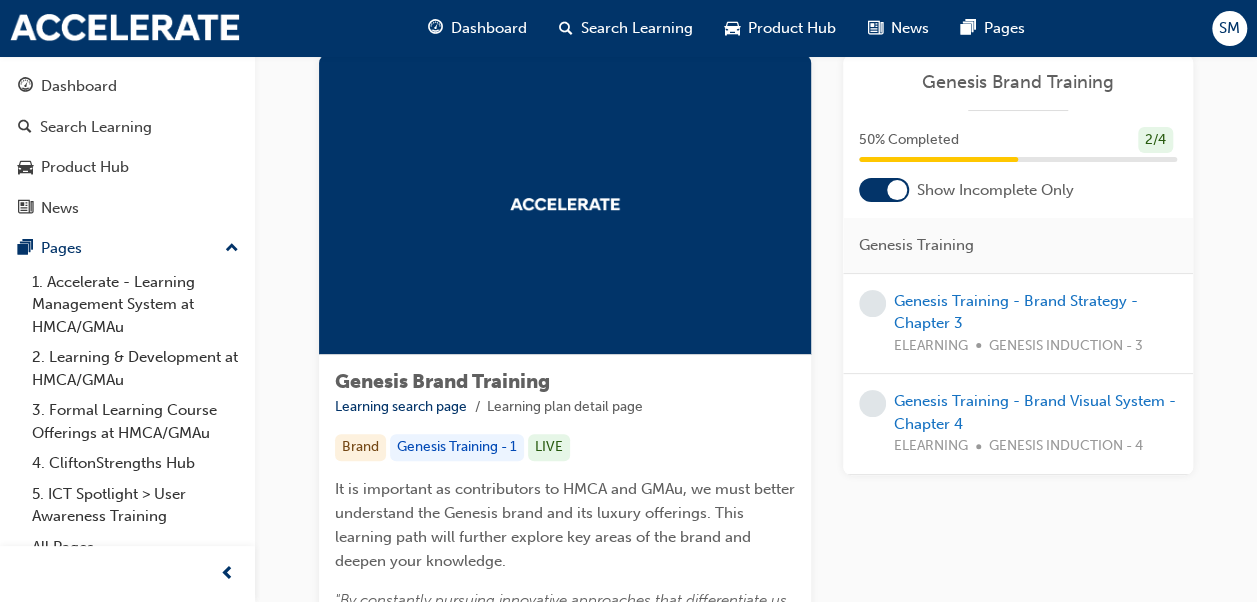 scroll, scrollTop: 50, scrollLeft: 0, axis: vertical 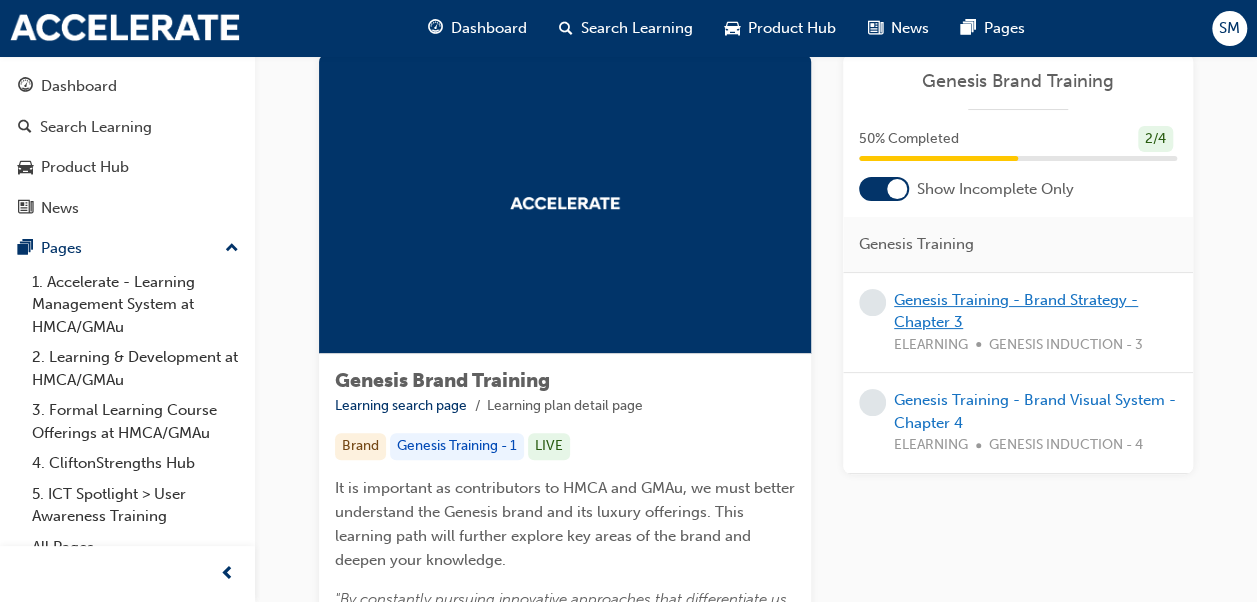 click on "Genesis Training - Brand Strategy - Chapter 3" at bounding box center [1016, 311] 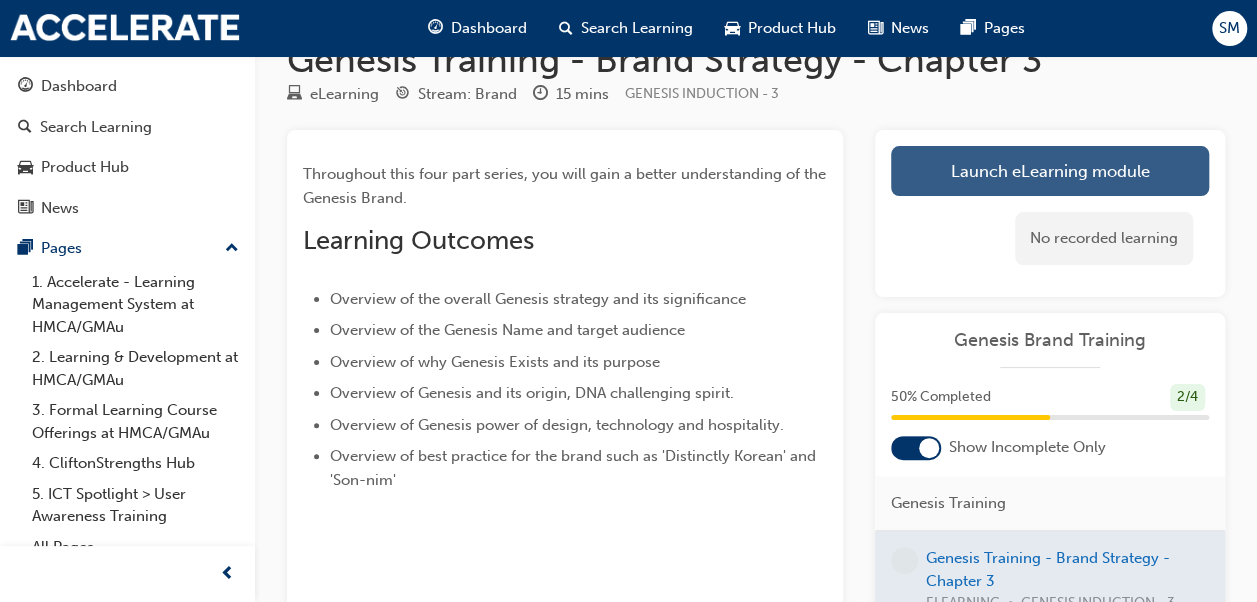 click on "Launch eLearning module" at bounding box center (1050, 171) 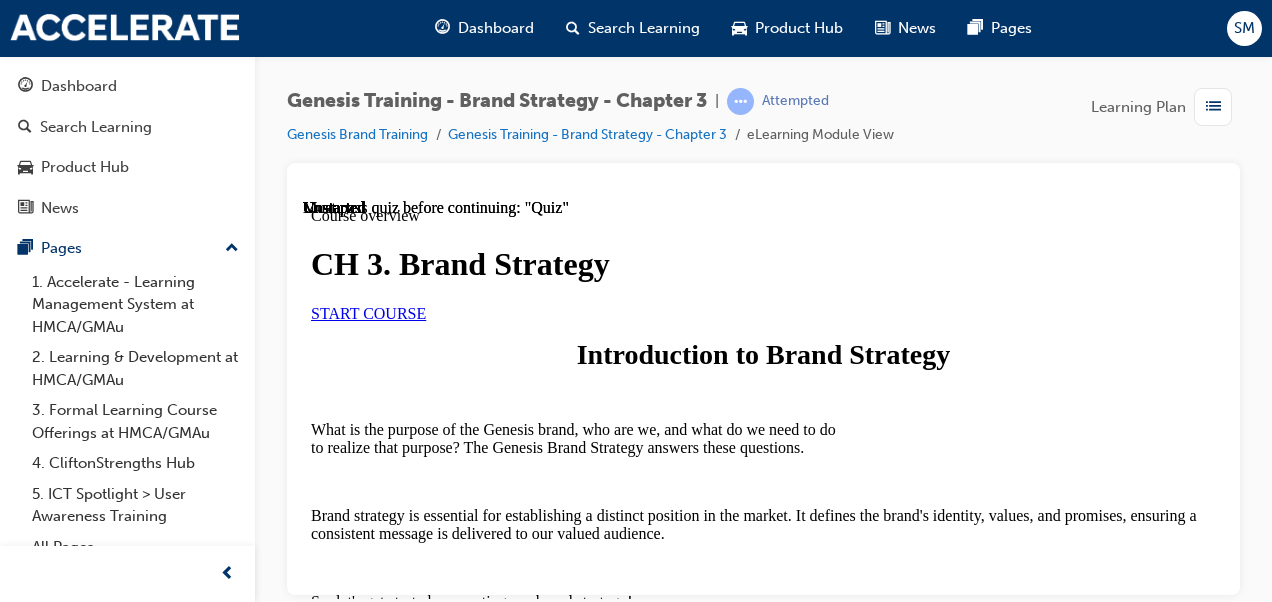 scroll, scrollTop: 0, scrollLeft: 0, axis: both 